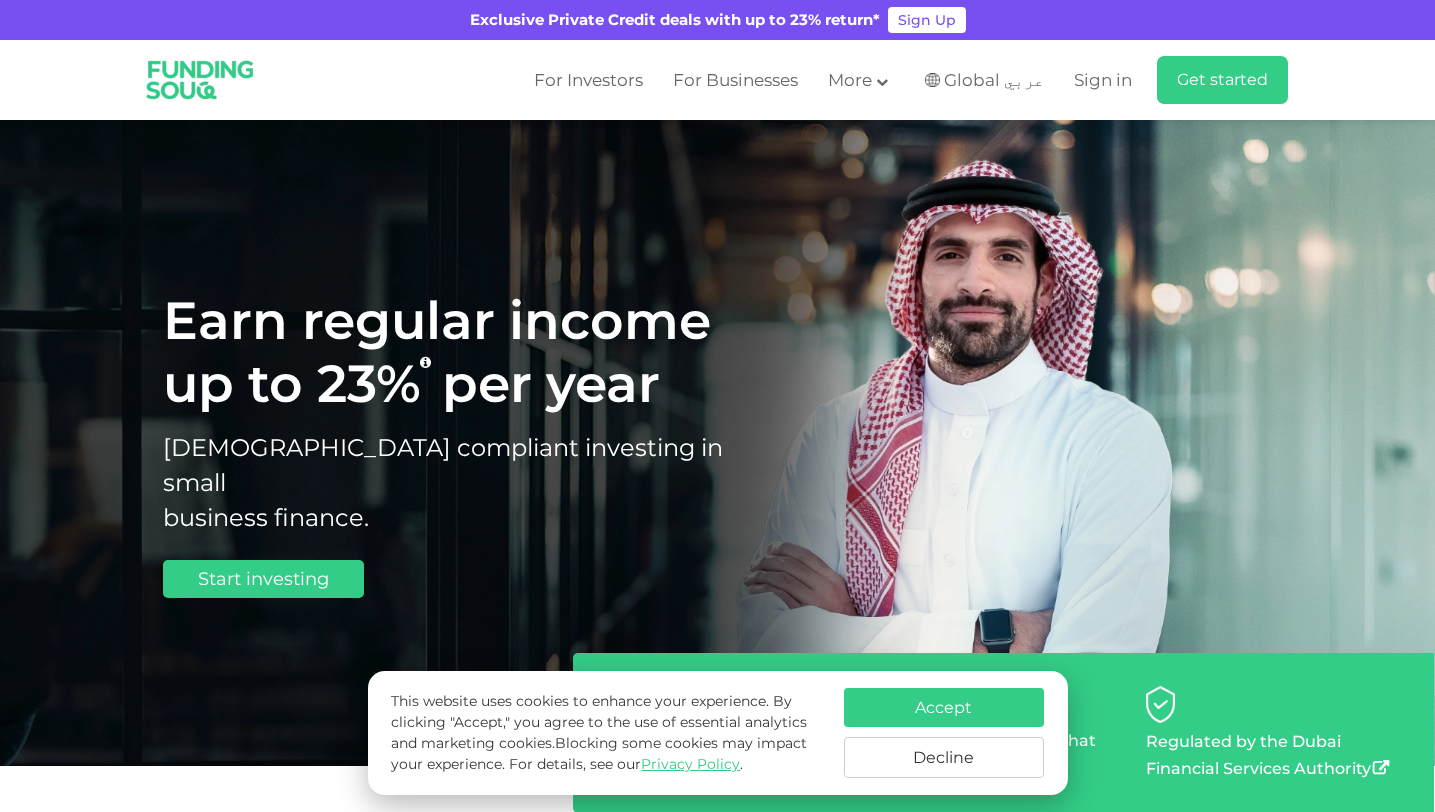 scroll, scrollTop: 0, scrollLeft: 0, axis: both 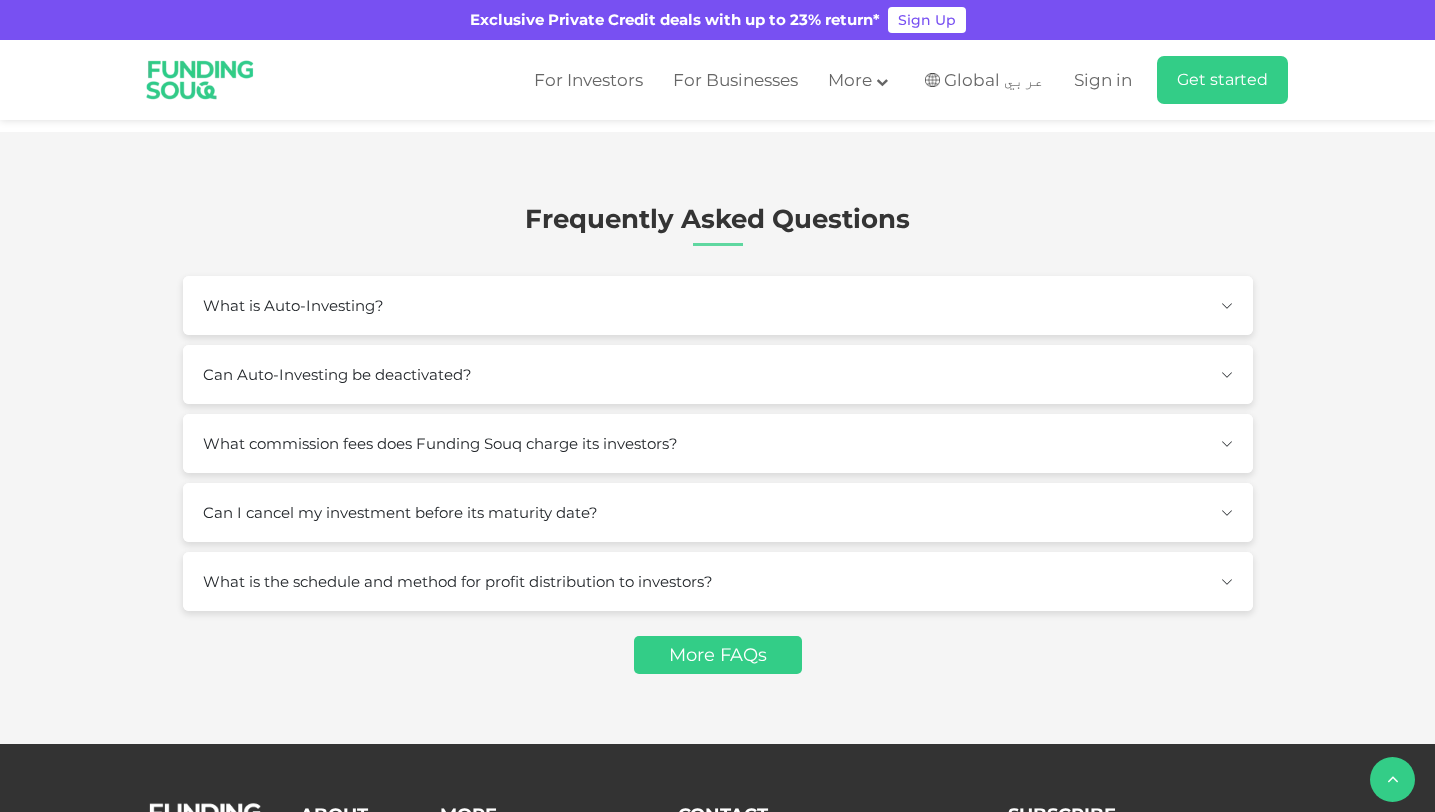 click on "100,000" at bounding box center [1030, -404] 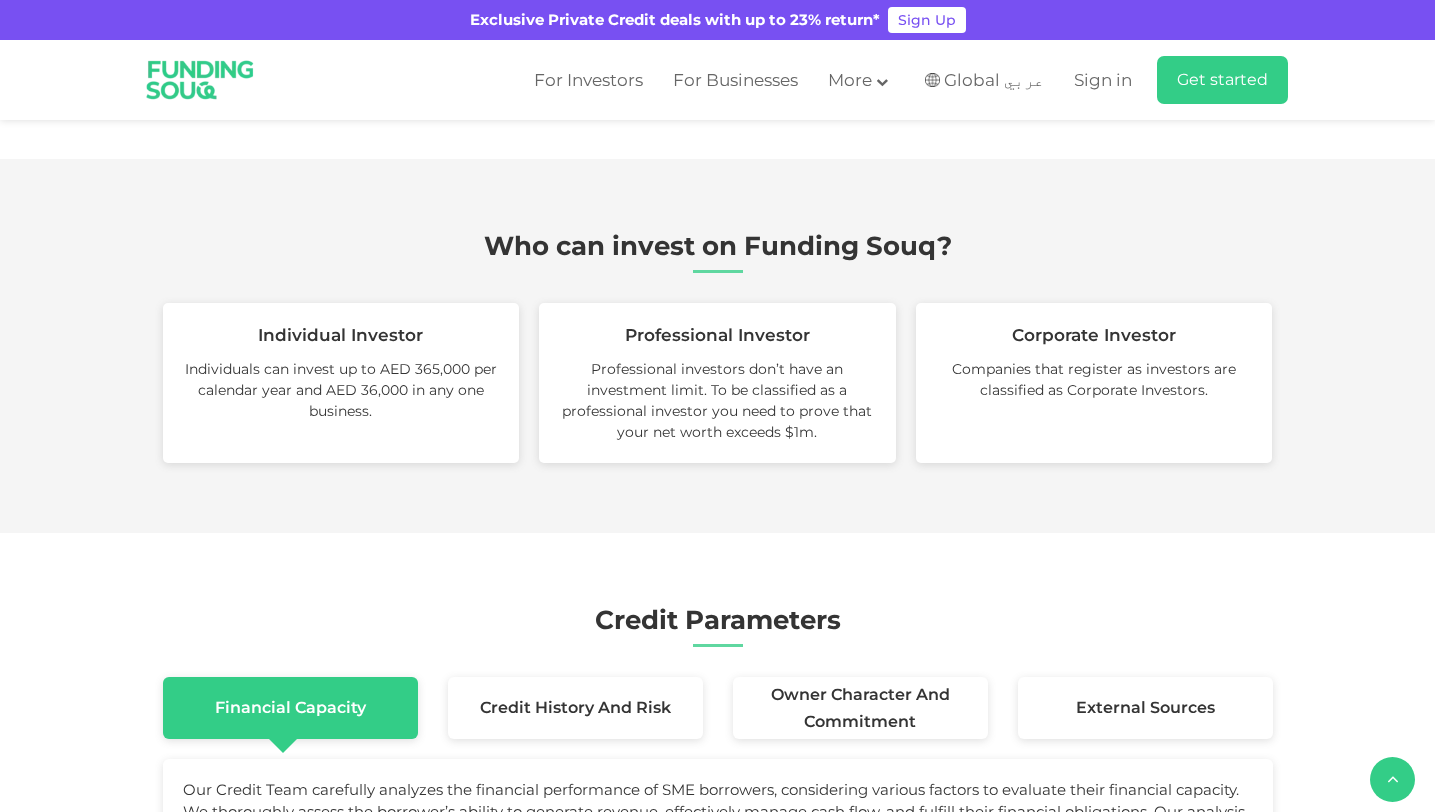 click on "100,000" at bounding box center [1030, -404] 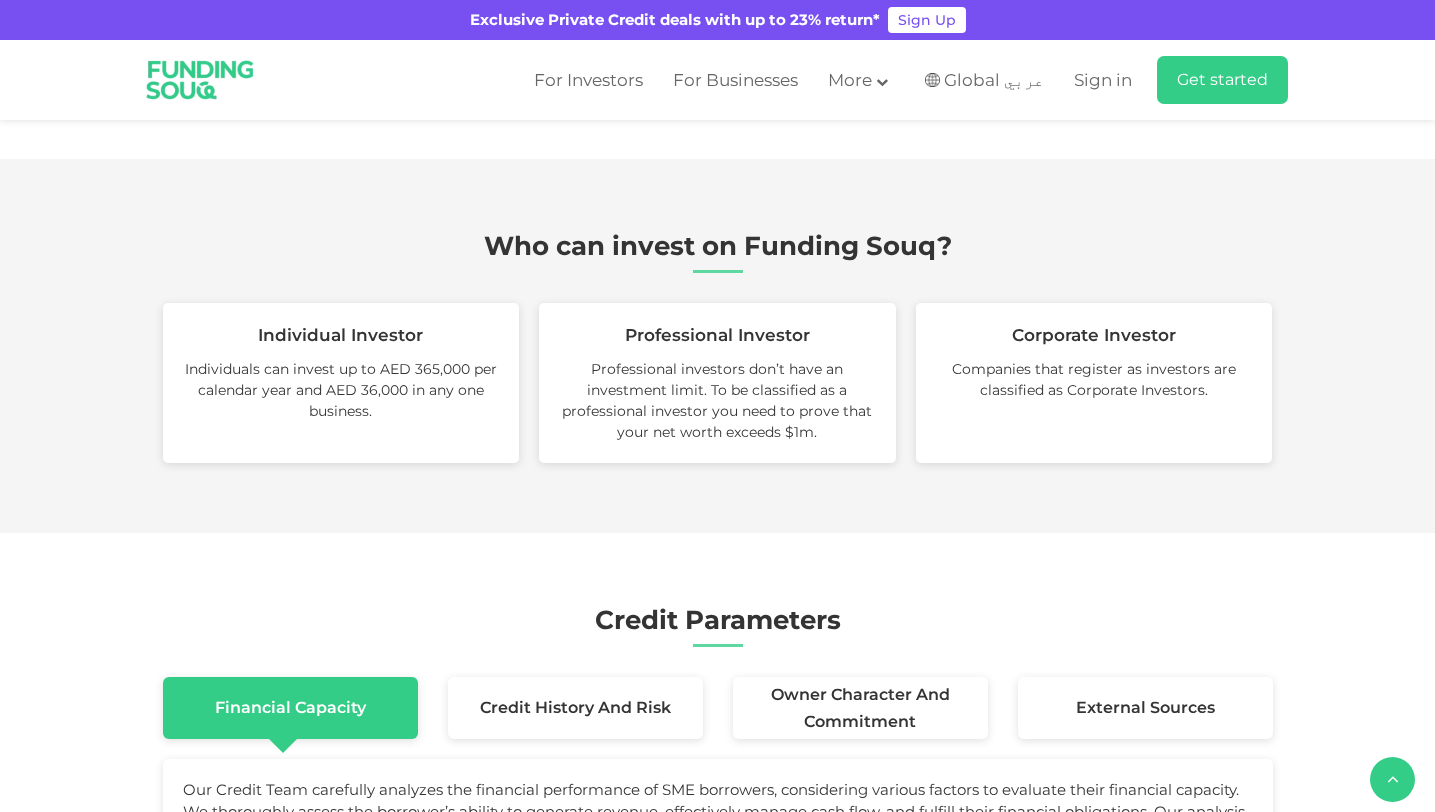 click on "100,000" at bounding box center (1030, -404) 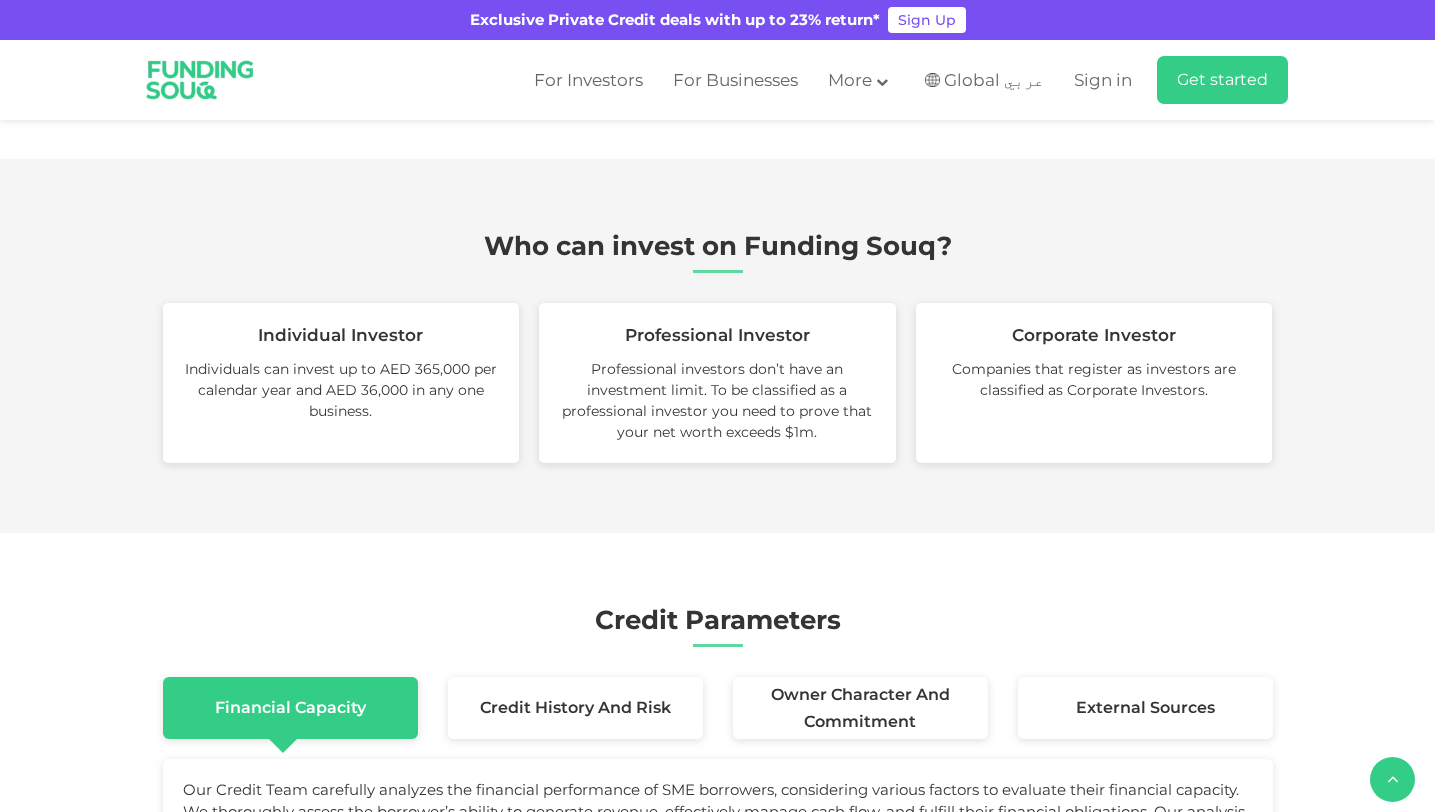 click on "Balanced Auto-investing
Conservative Auto-investing
Invested Funds
AED
100,000" at bounding box center (529, -213) 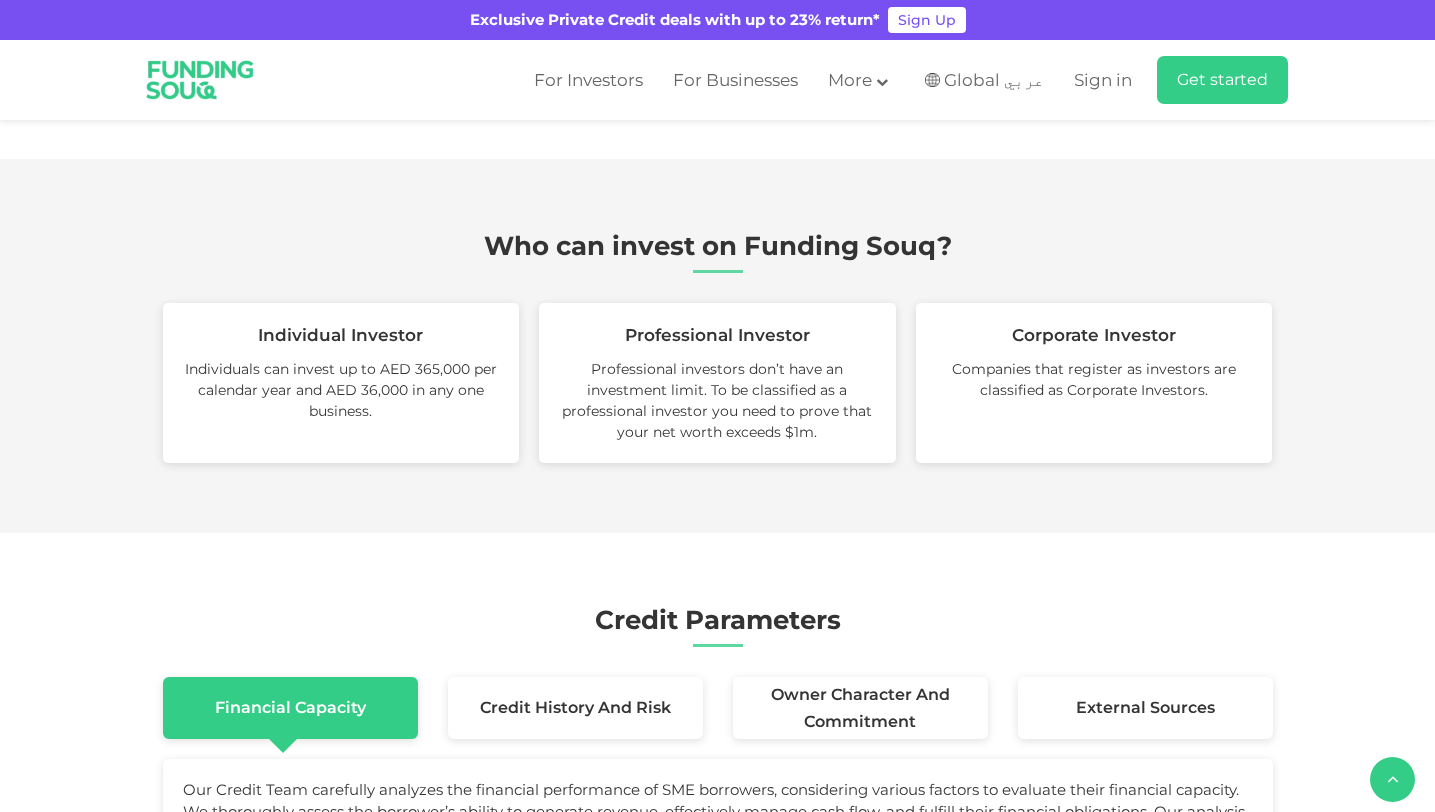 type on "10000" 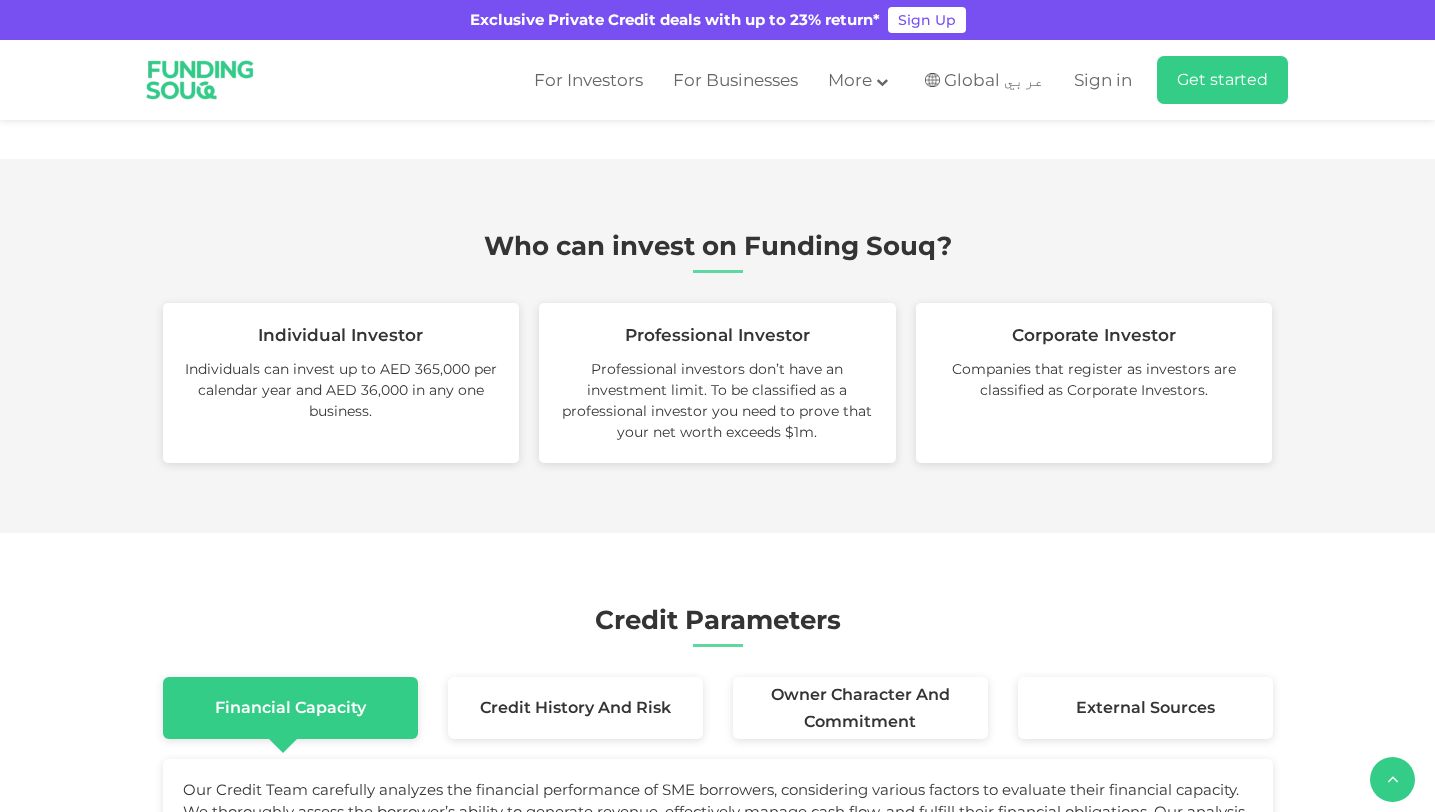 drag, startPoint x: 647, startPoint y: 328, endPoint x: 679, endPoint y: 328, distance: 32 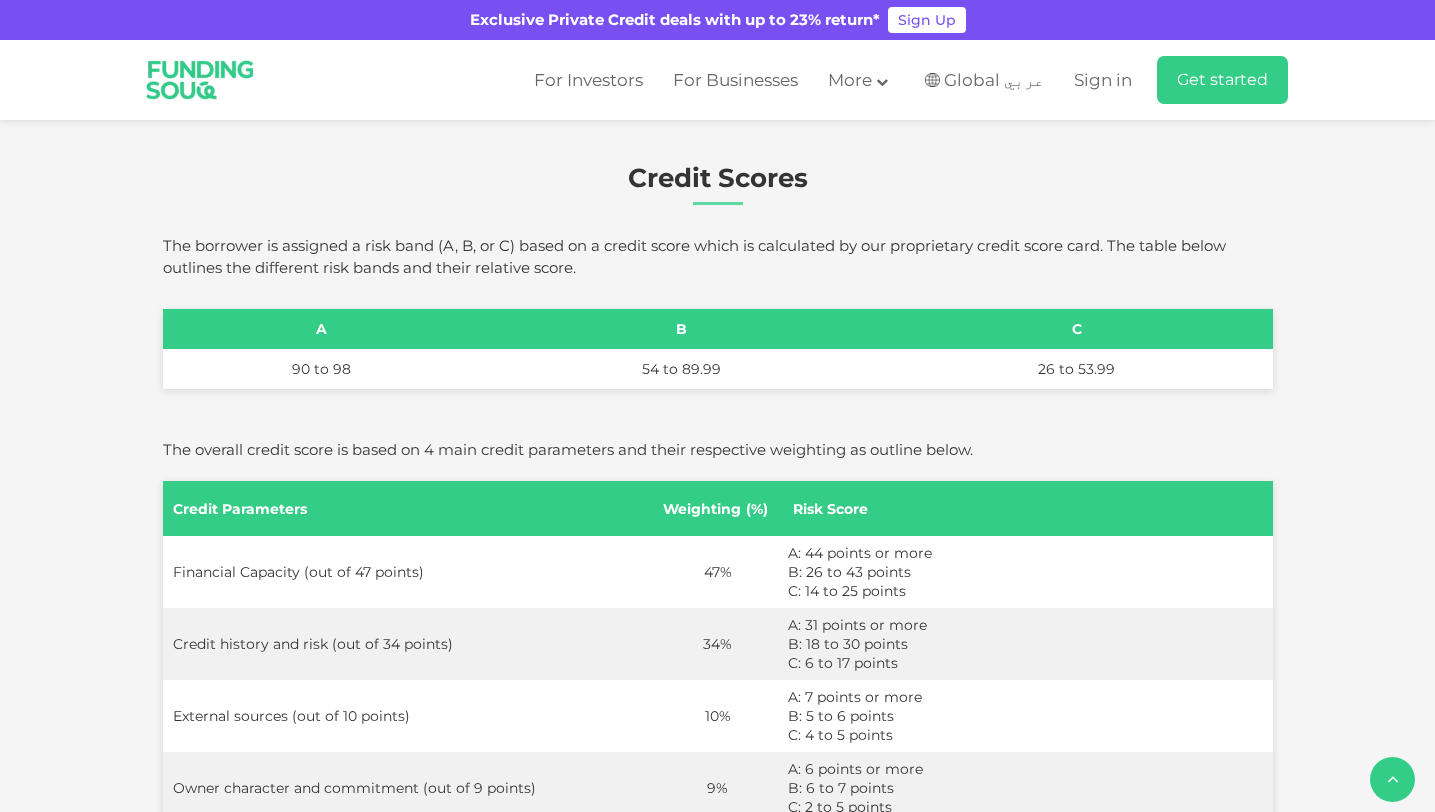 scroll, scrollTop: 3763, scrollLeft: 0, axis: vertical 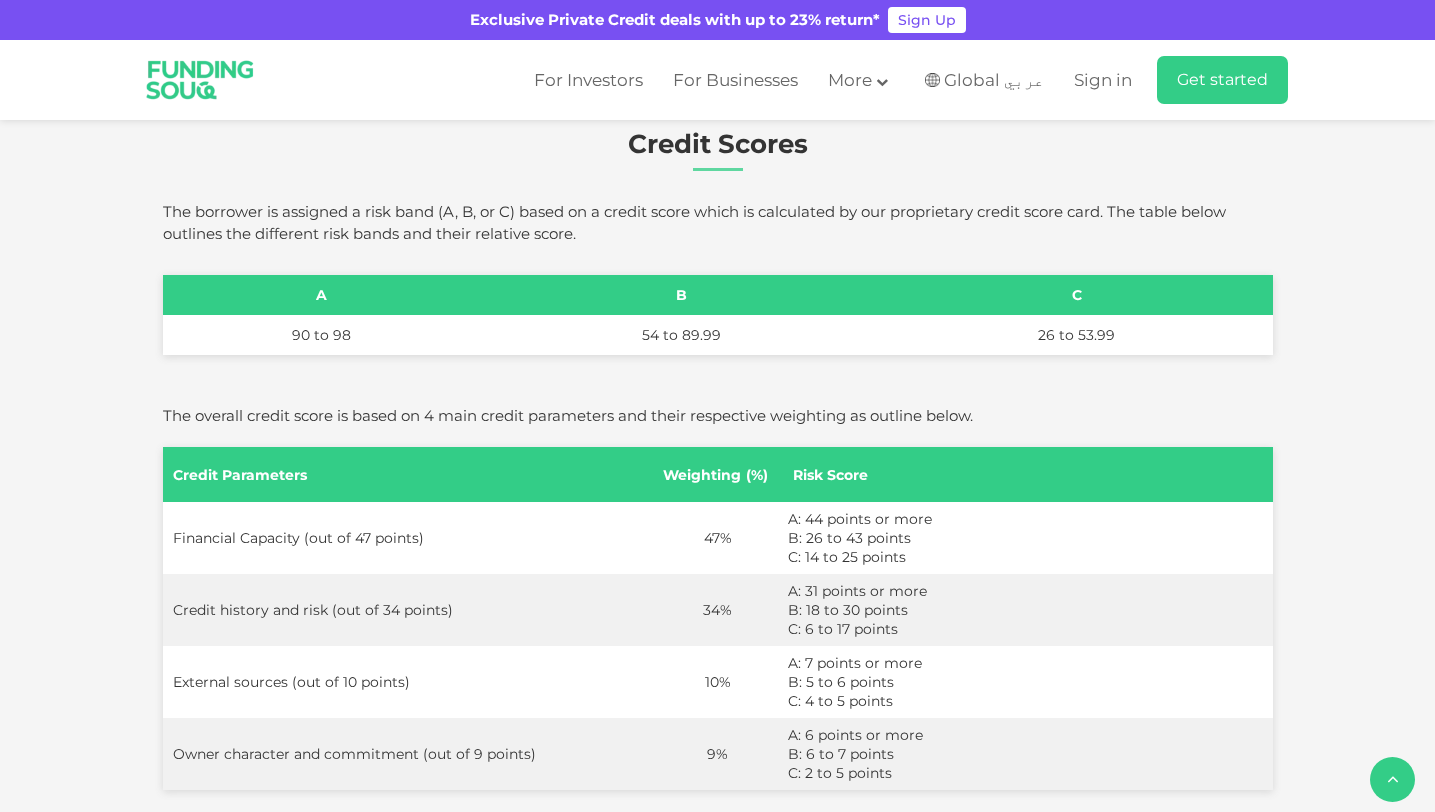 click on "Credit History and Risk" at bounding box center [575, -377] 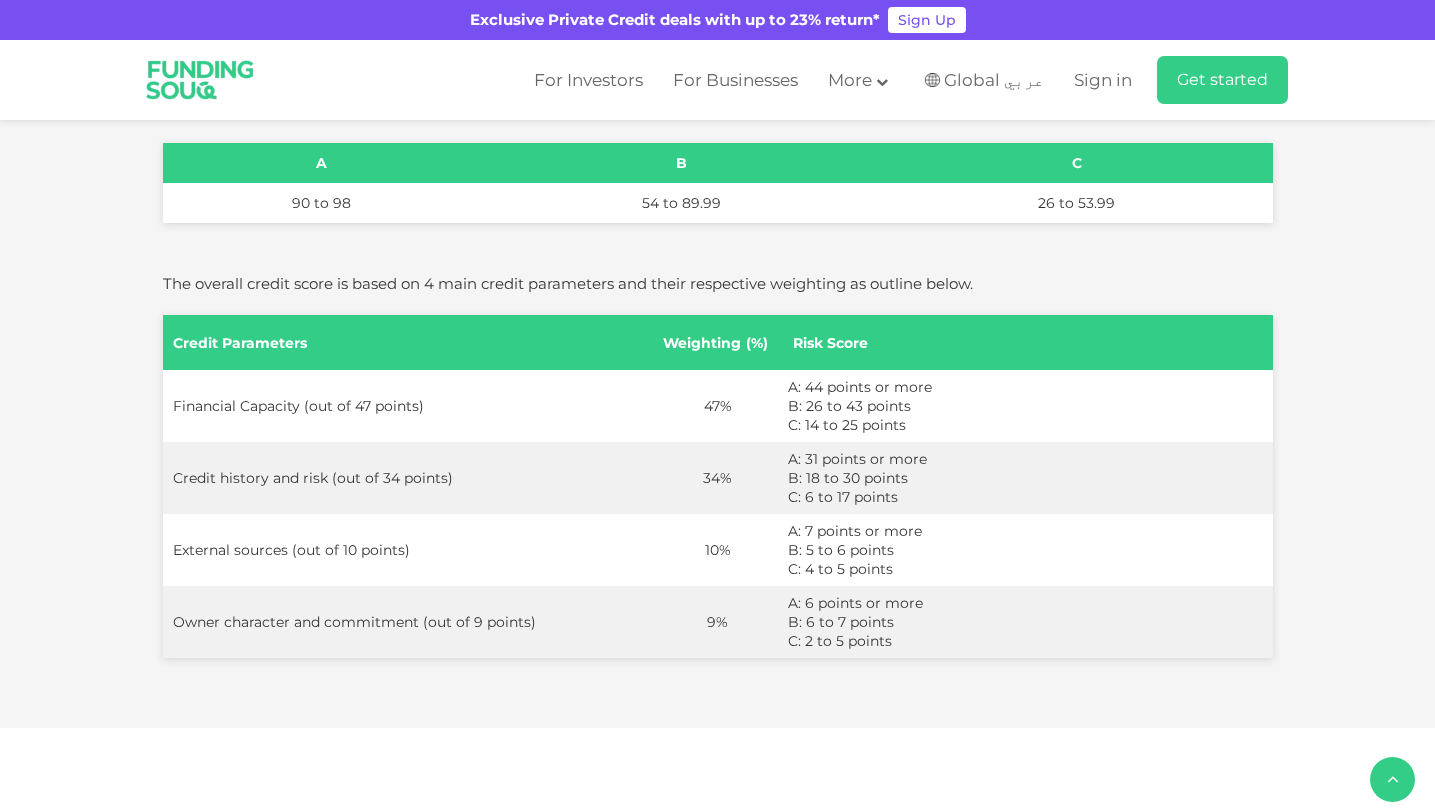 click on "Owner Character and Commitment" at bounding box center [860, -377] 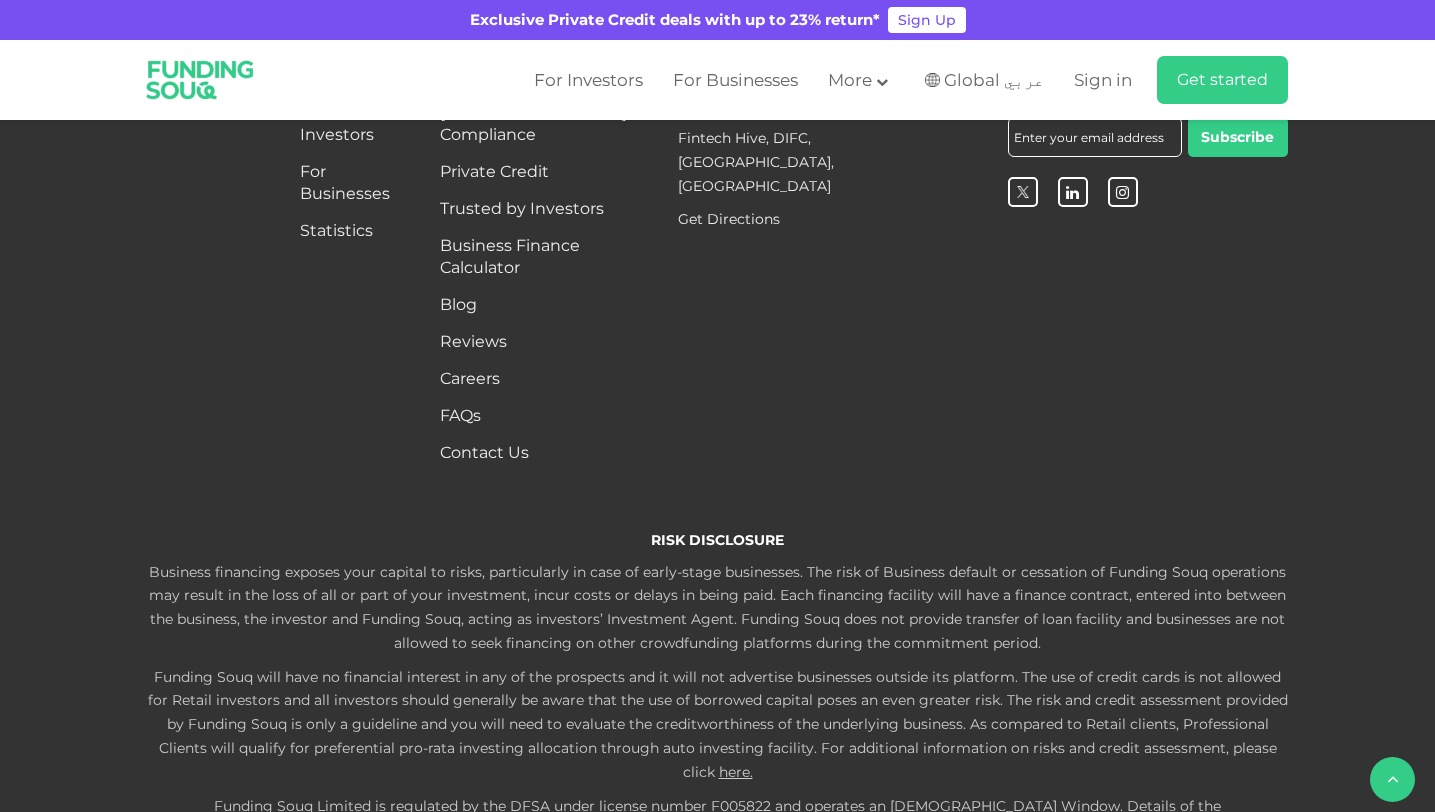 scroll, scrollTop: 5668, scrollLeft: 0, axis: vertical 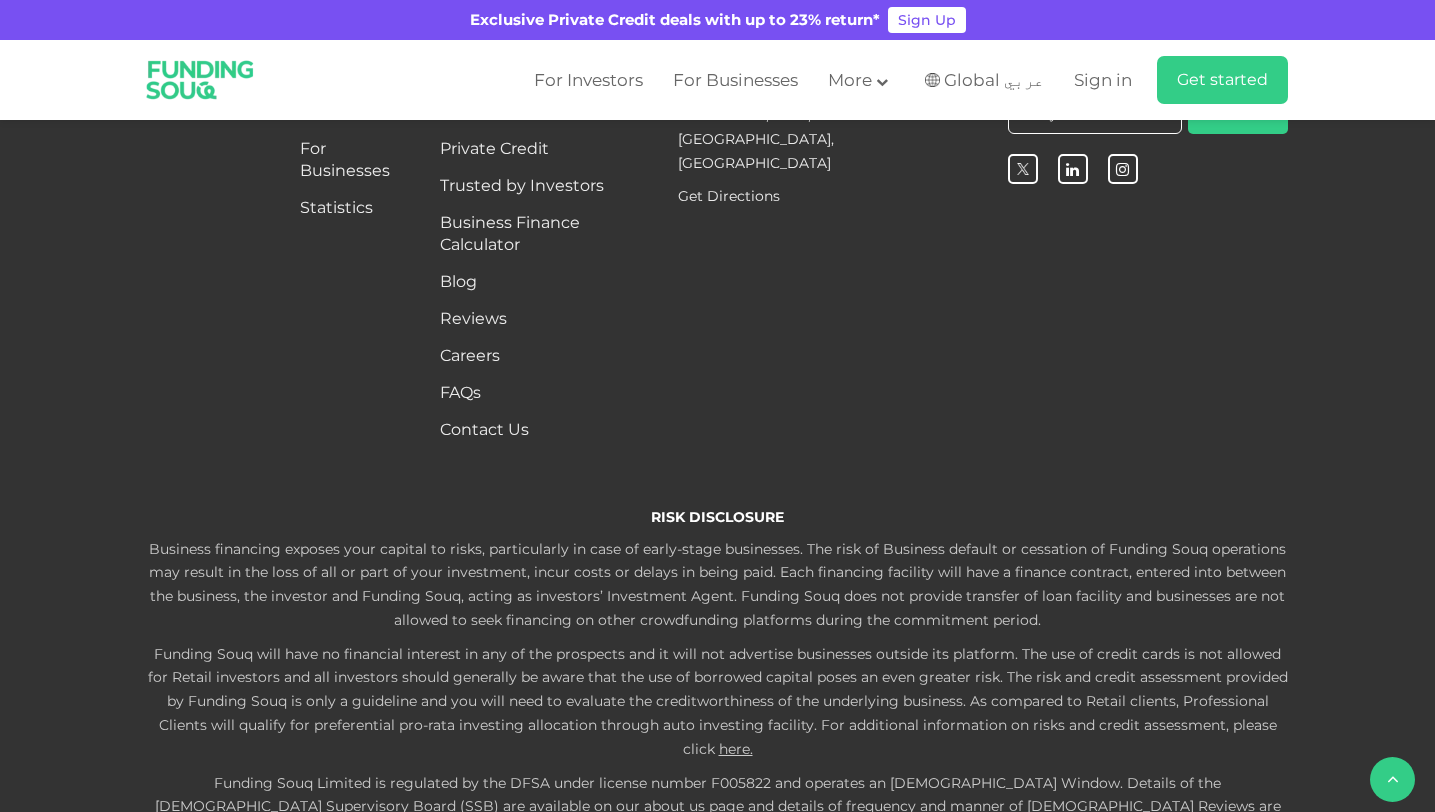 click on "What commission fees does Funding Souq charge its investors?" at bounding box center (718, -356) 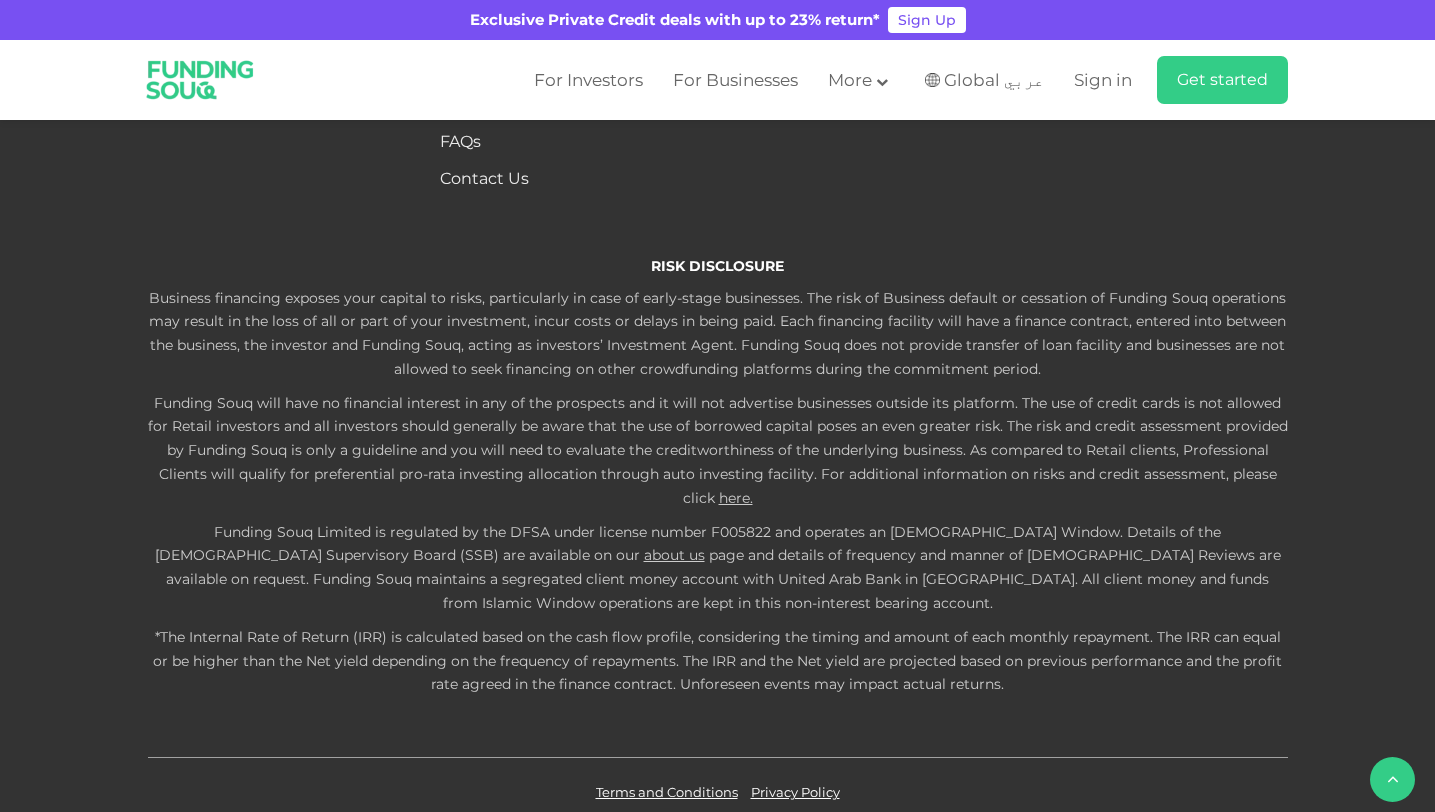 scroll, scrollTop: 5913, scrollLeft: 0, axis: vertical 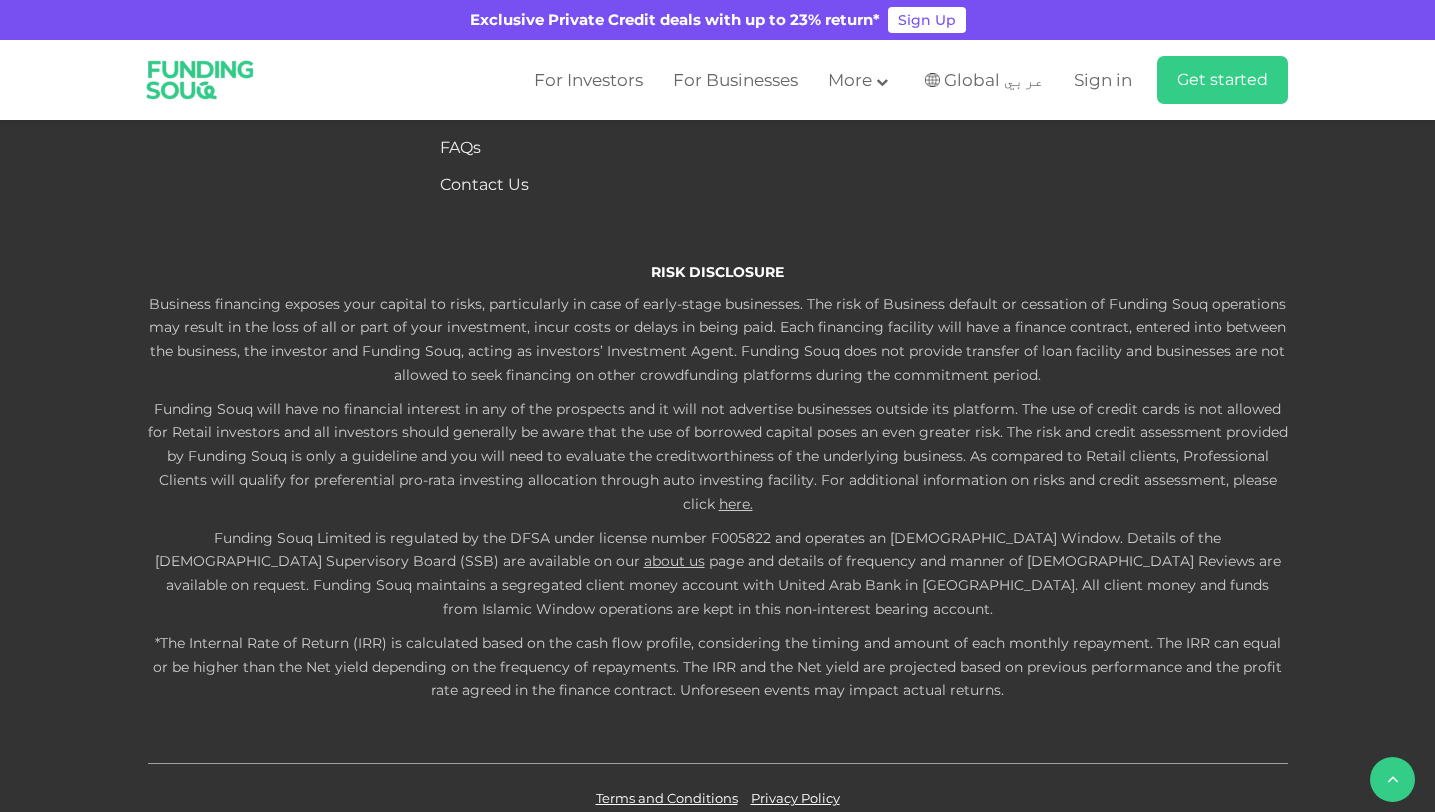 click on "More FAQs" at bounding box center (718, -389) 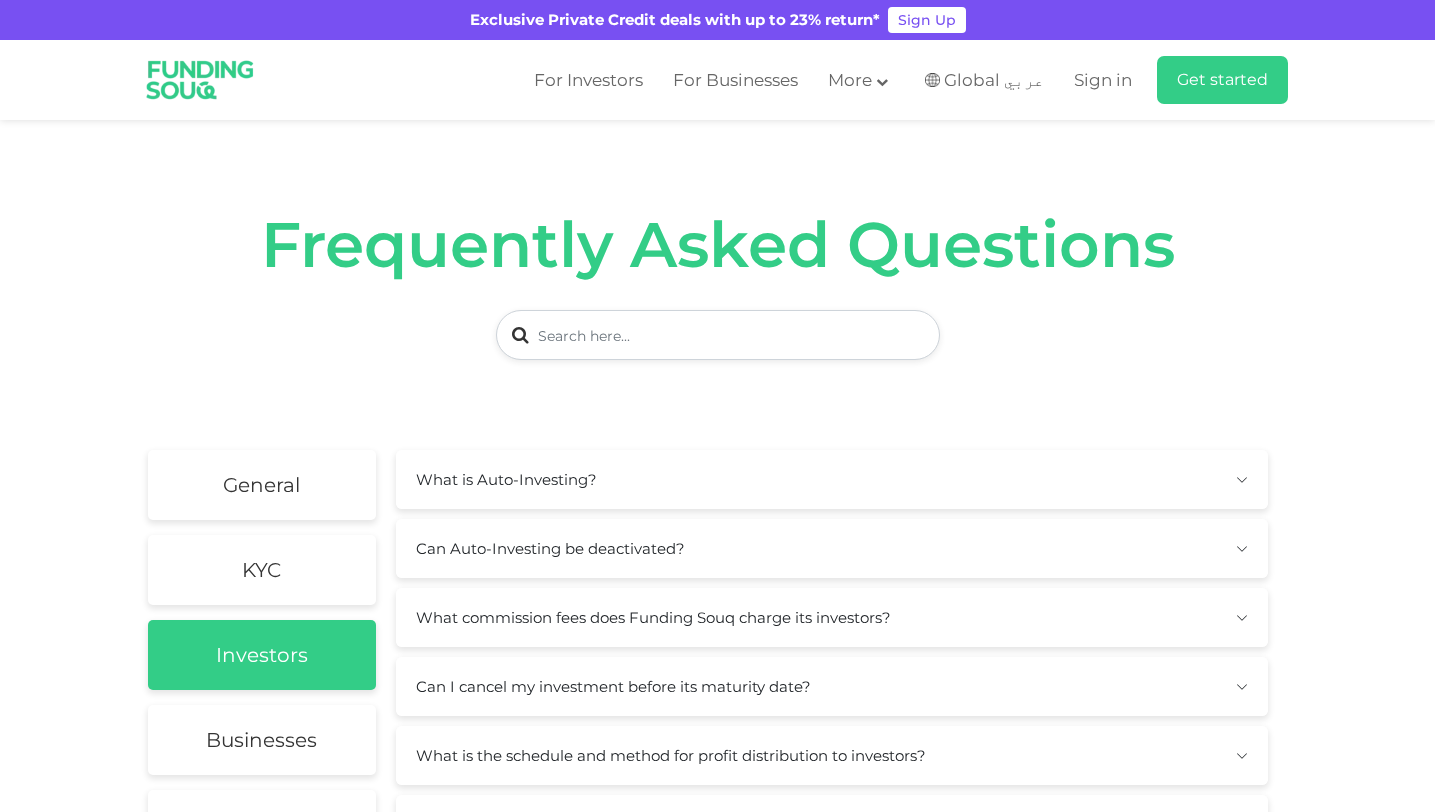 scroll, scrollTop: 168, scrollLeft: 0, axis: vertical 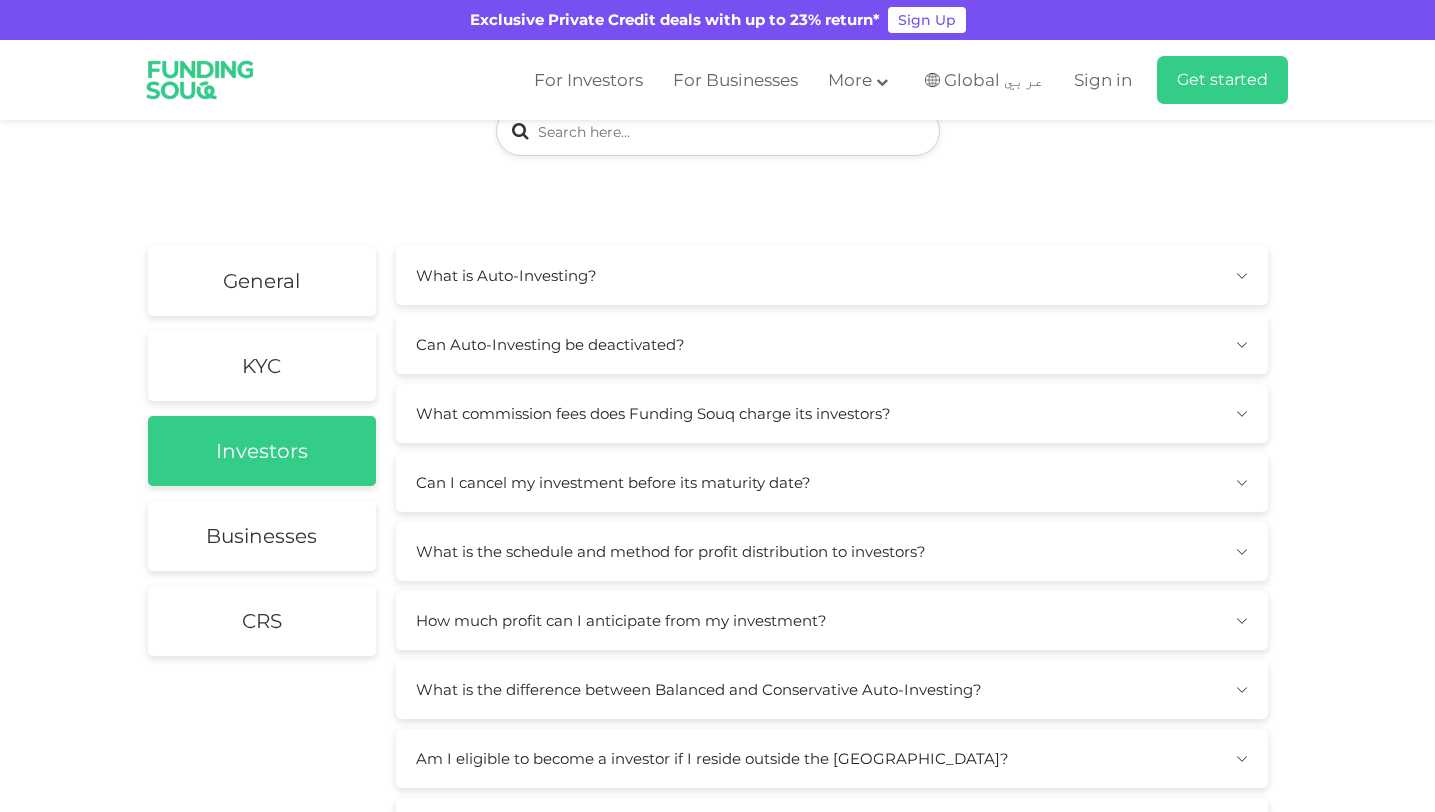 type 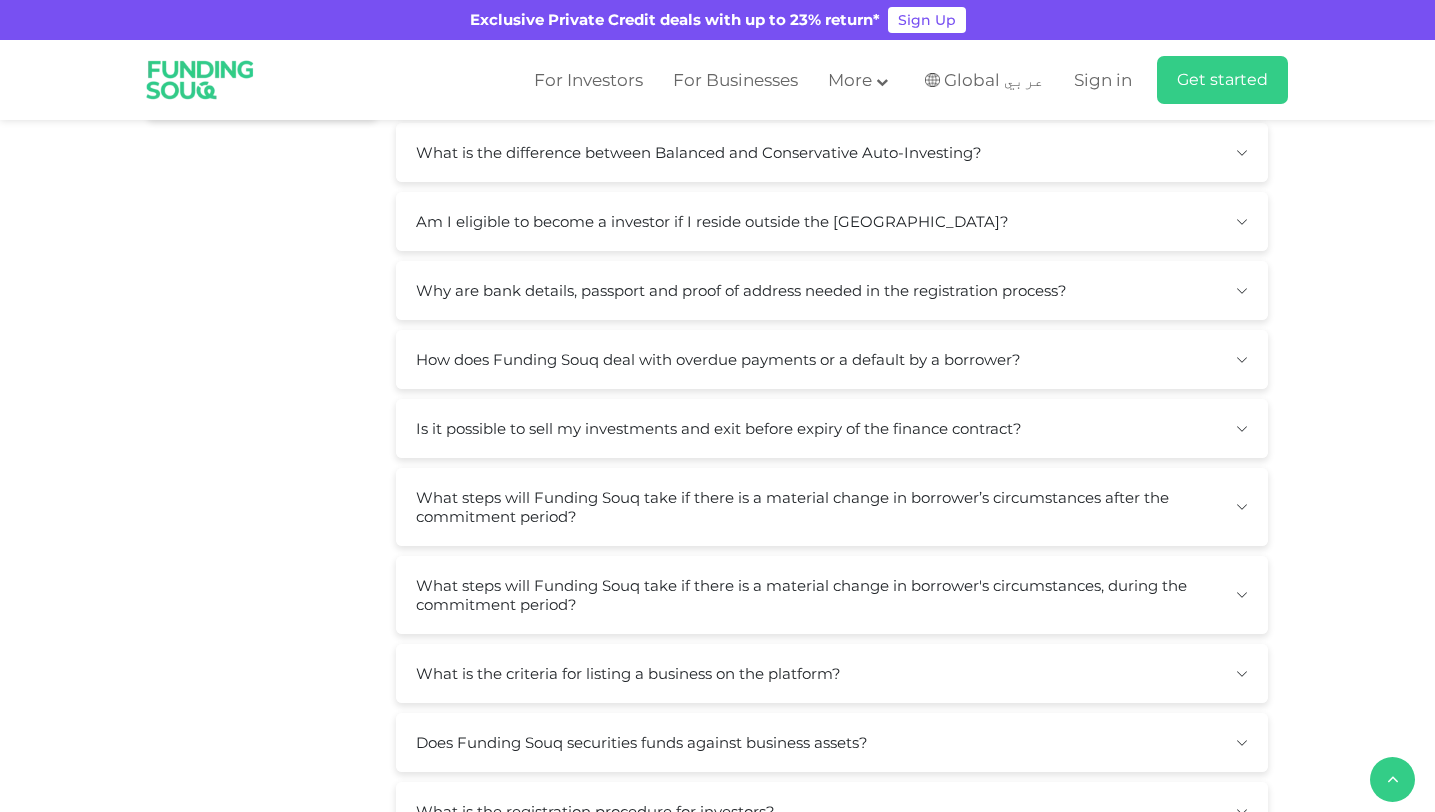 scroll, scrollTop: 743, scrollLeft: 0, axis: vertical 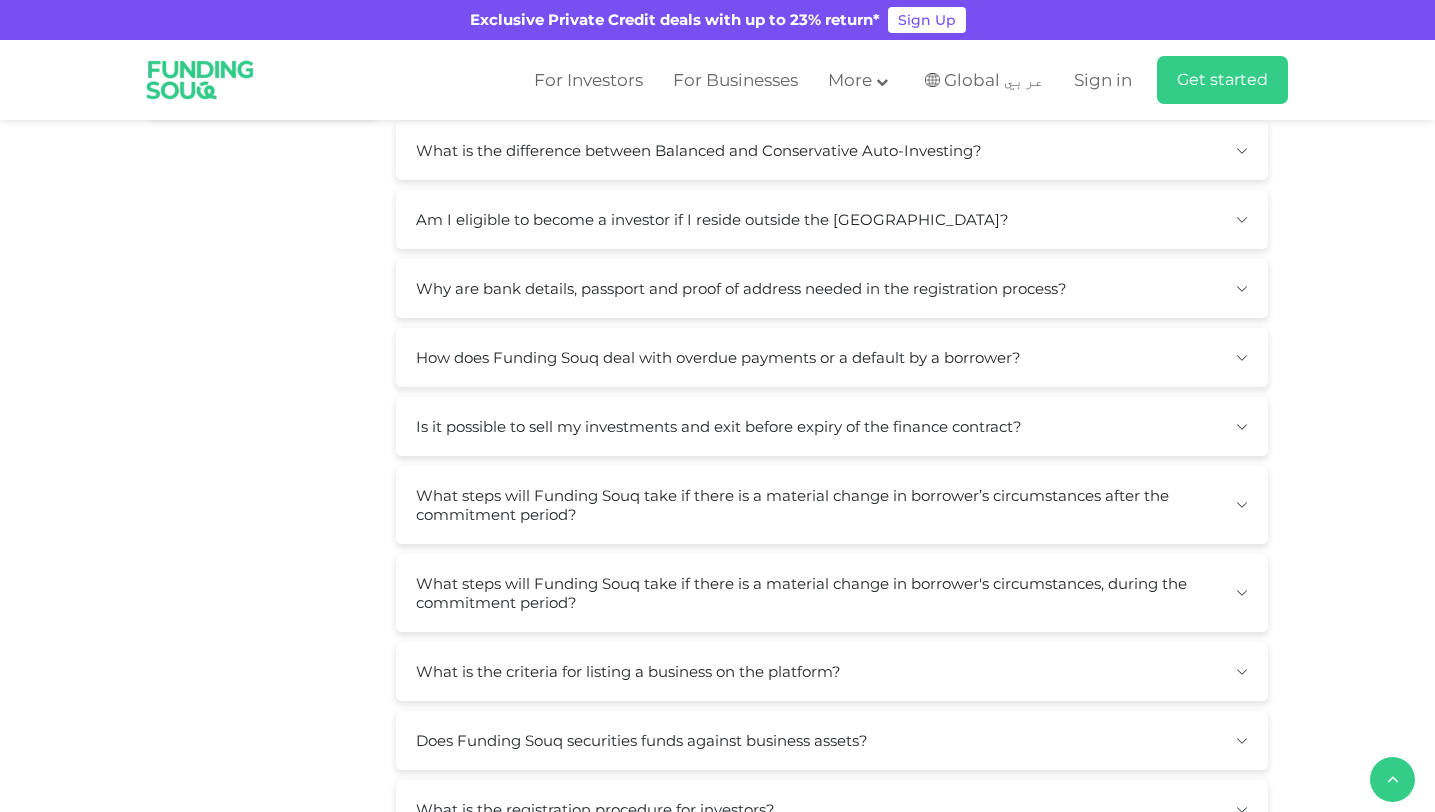 click on "Am I eligible to become a investor if I reside outside the UAE?" at bounding box center (832, 219) 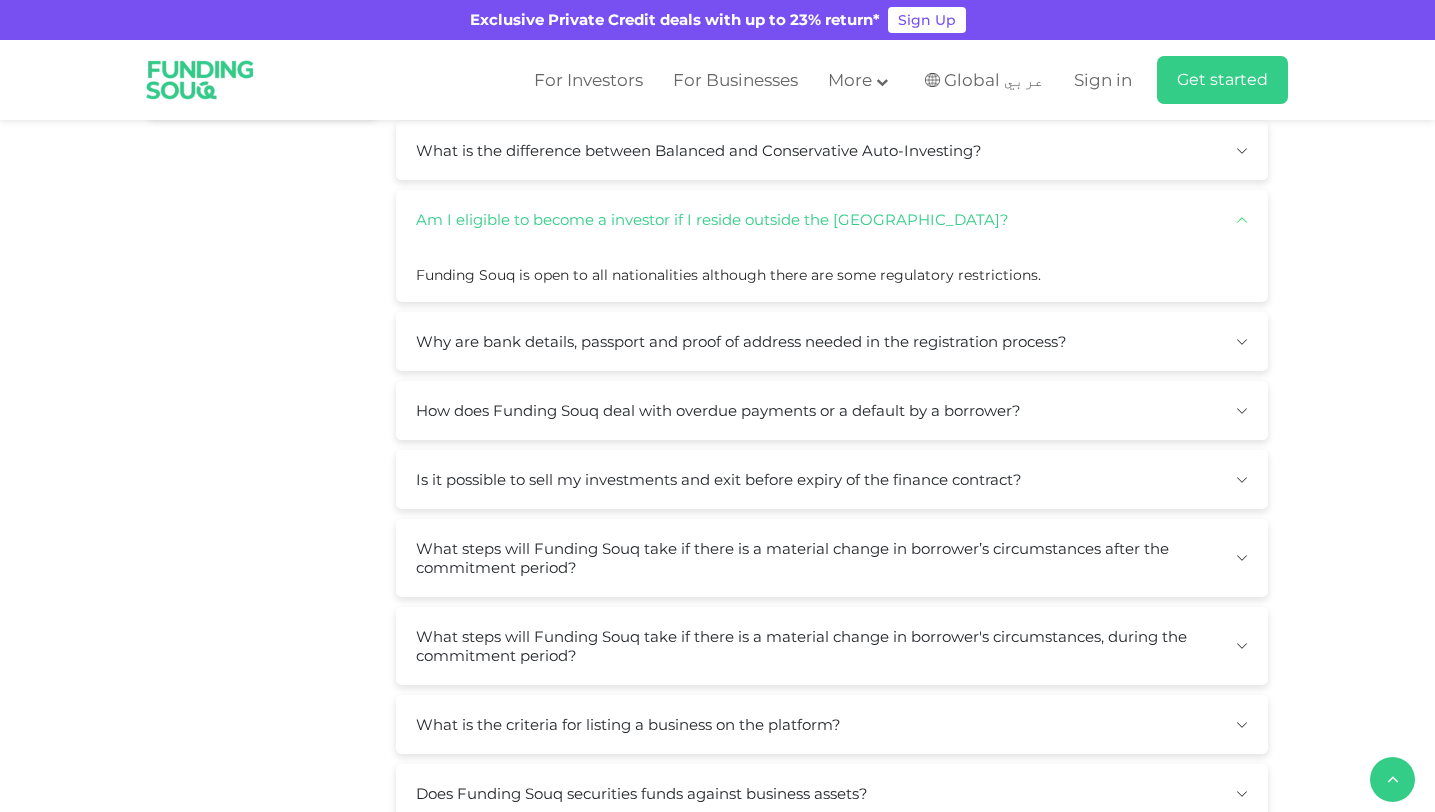 click on "Am I eligible to become a investor if I reside outside the UAE?" at bounding box center (832, 219) 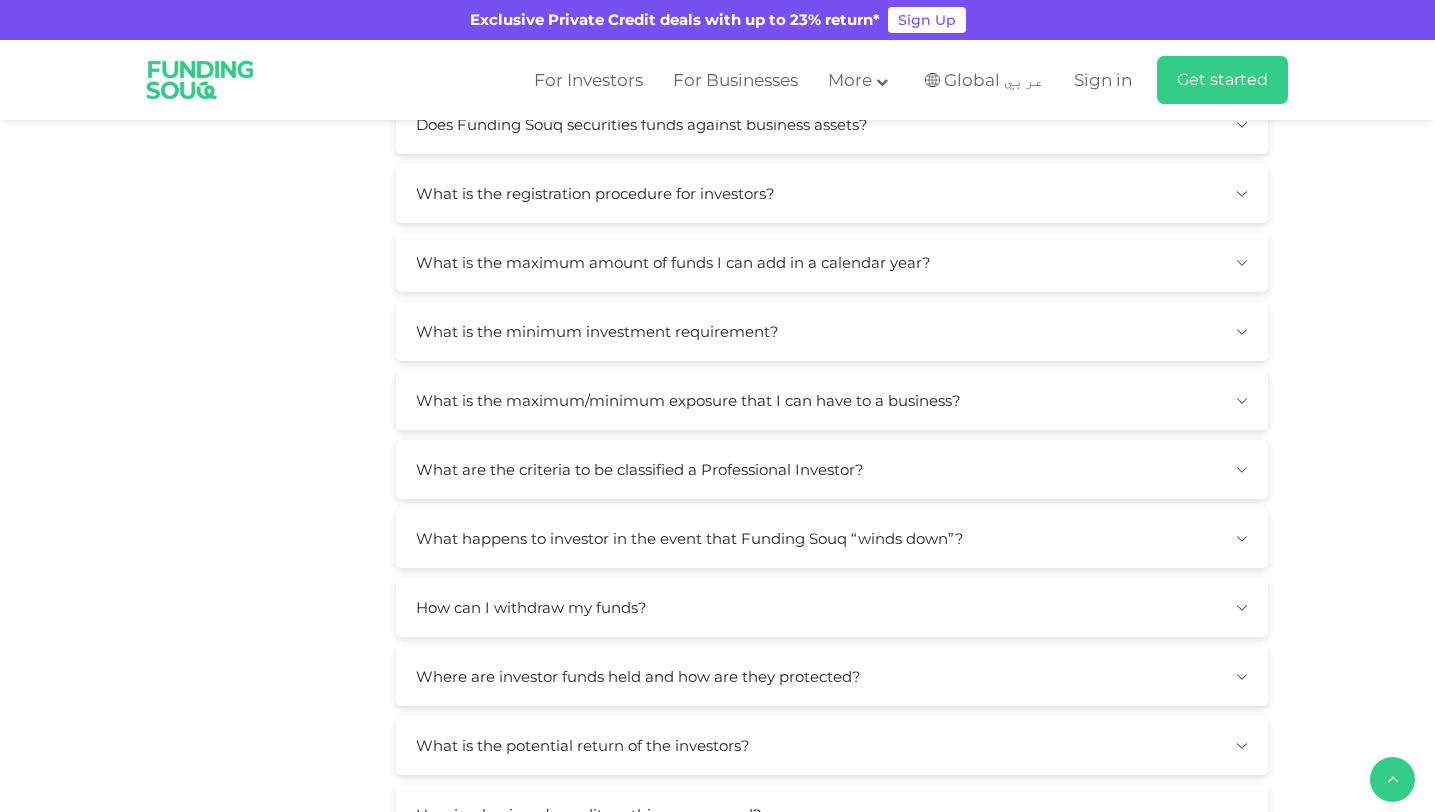 scroll, scrollTop: 1366, scrollLeft: 0, axis: vertical 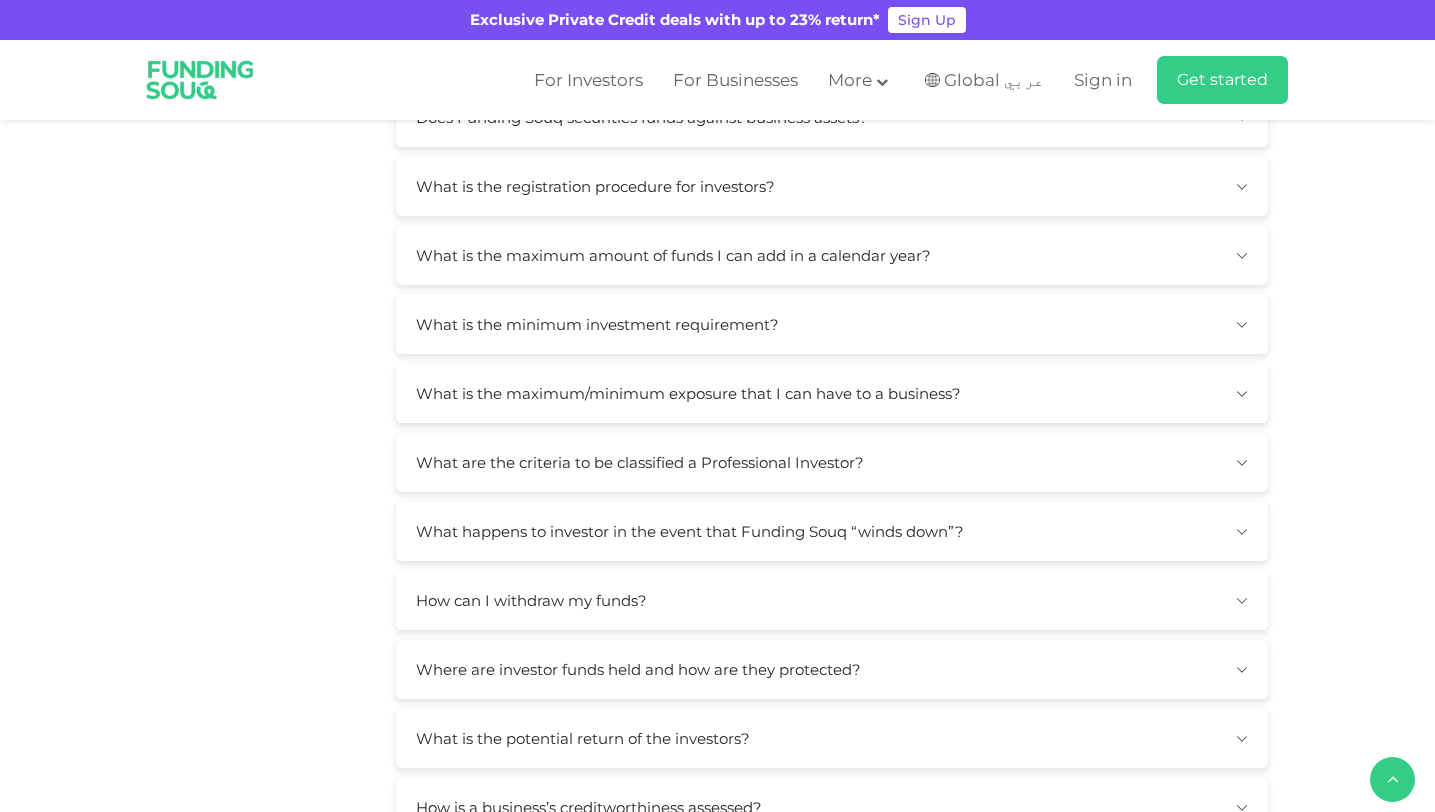 click on "What is the minimum investment requirement?" at bounding box center [832, 324] 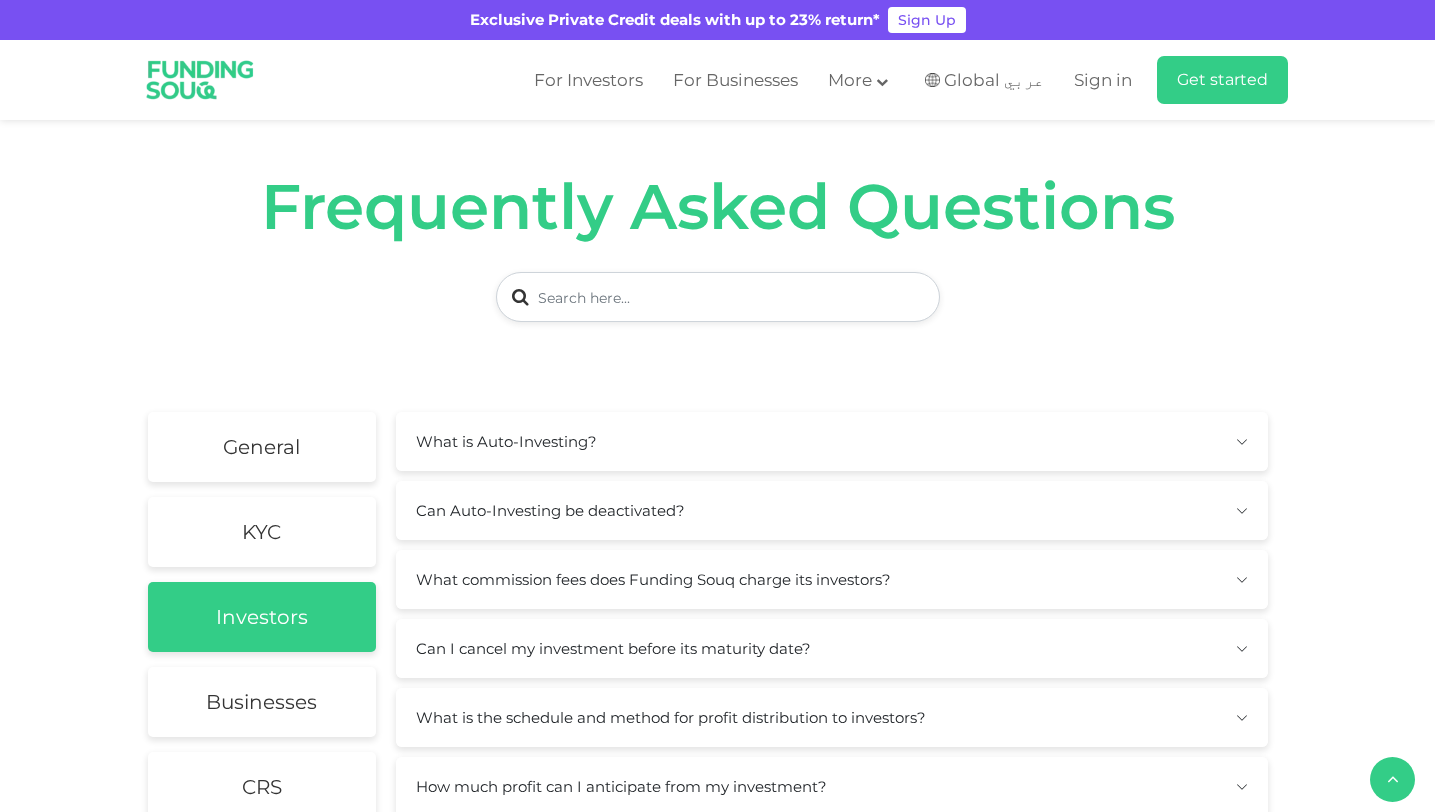 scroll, scrollTop: 0, scrollLeft: 0, axis: both 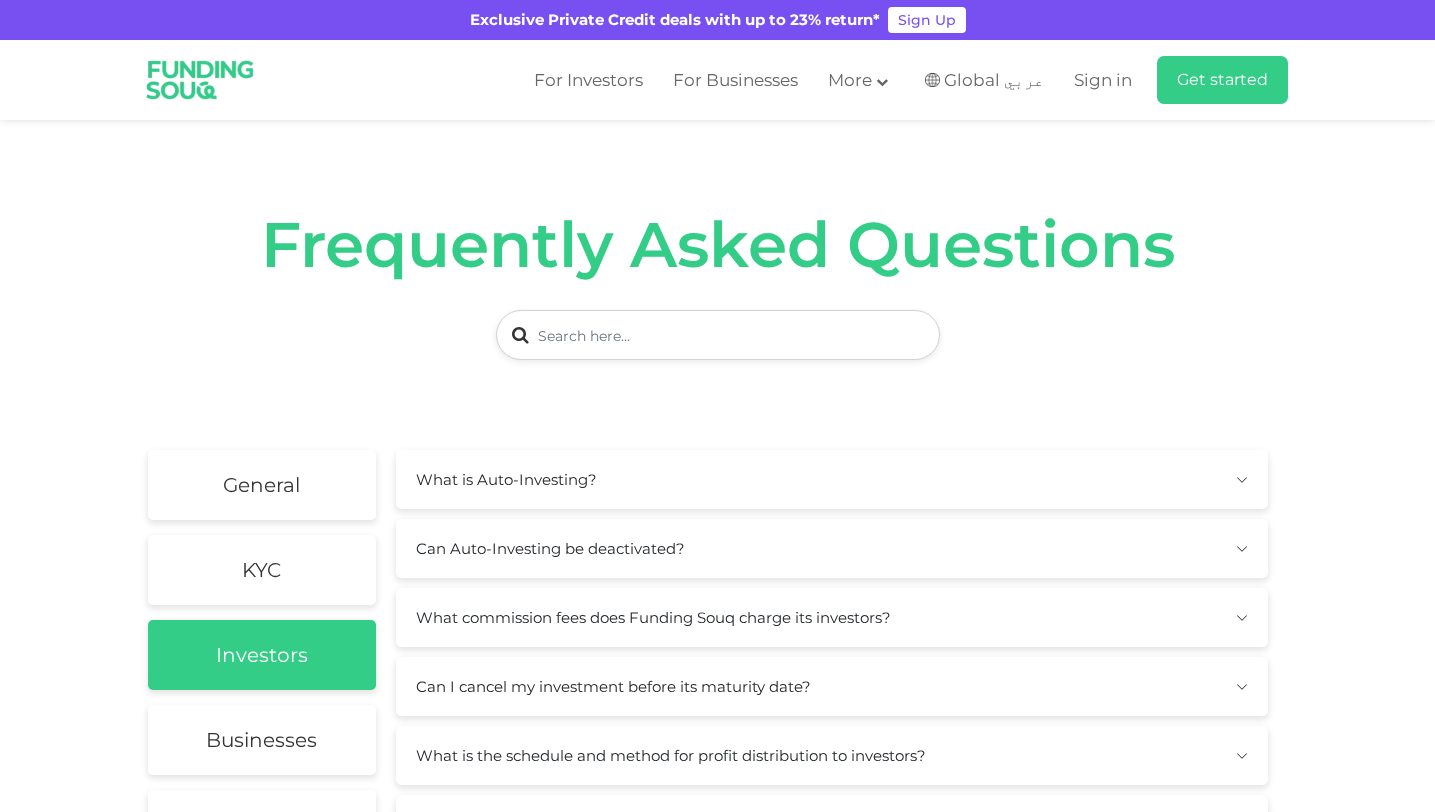 click on "What commission fees does Funding Souq charge its investors?" at bounding box center (832, 617) 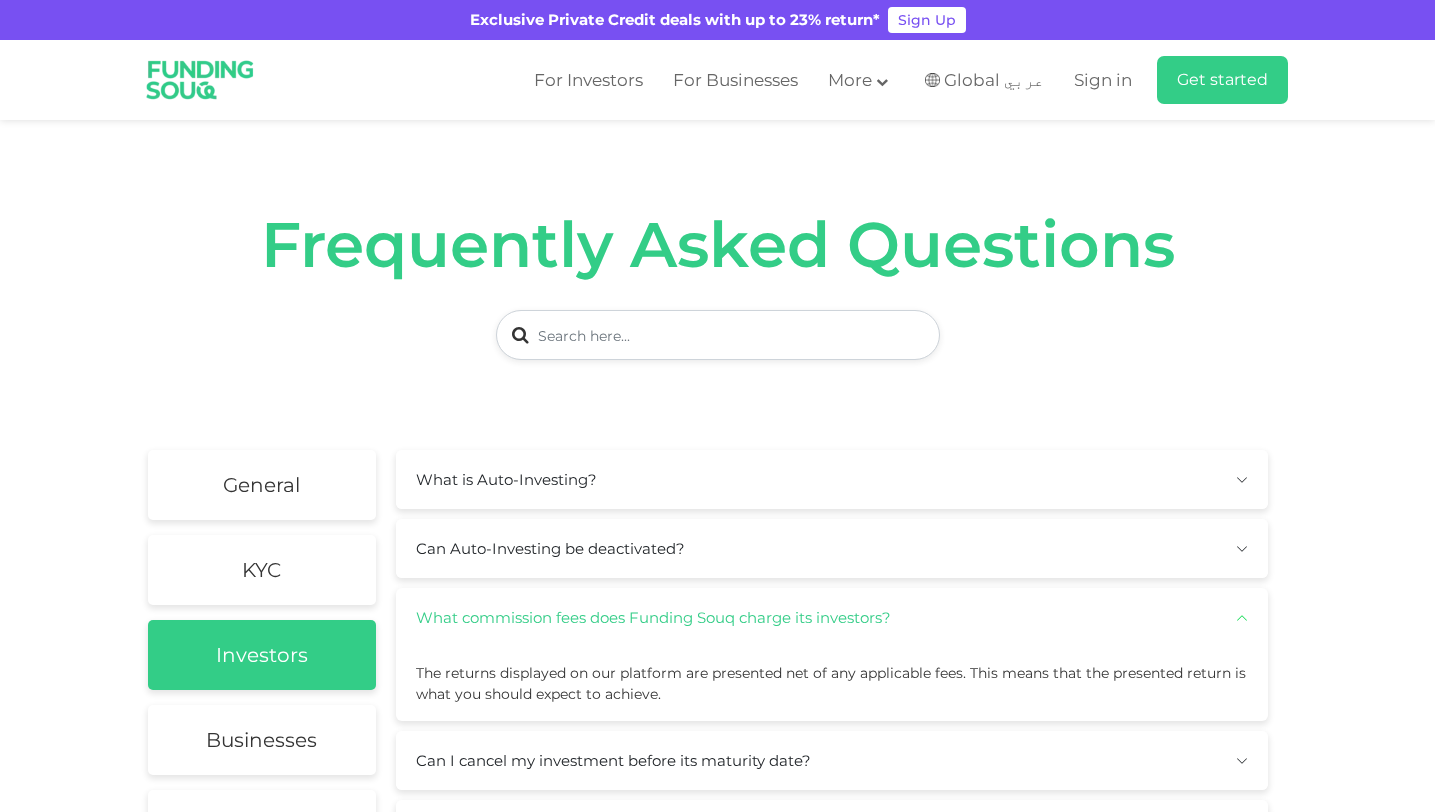 click on "What commission fees does Funding Souq charge its investors?" at bounding box center (832, 617) 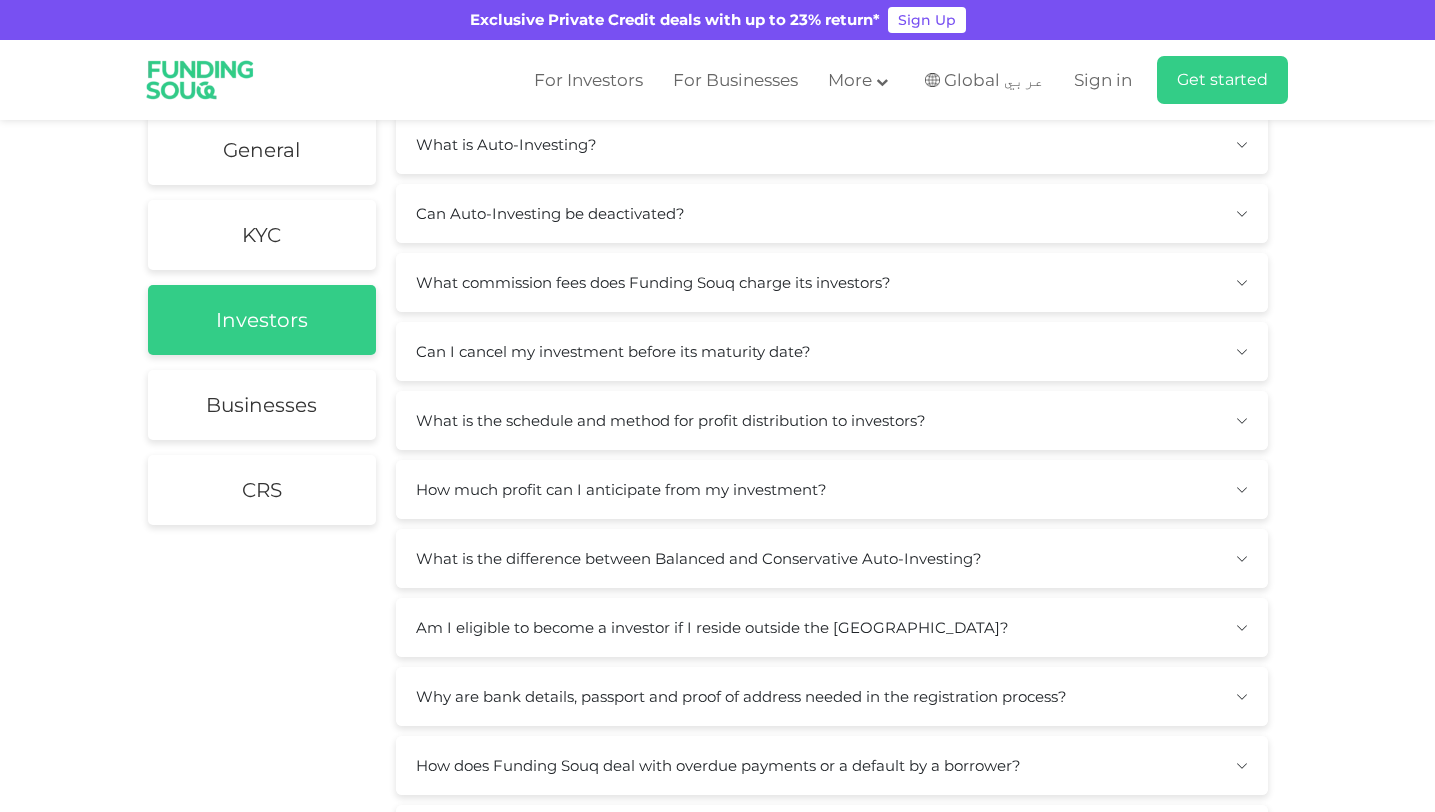 scroll, scrollTop: 386, scrollLeft: 0, axis: vertical 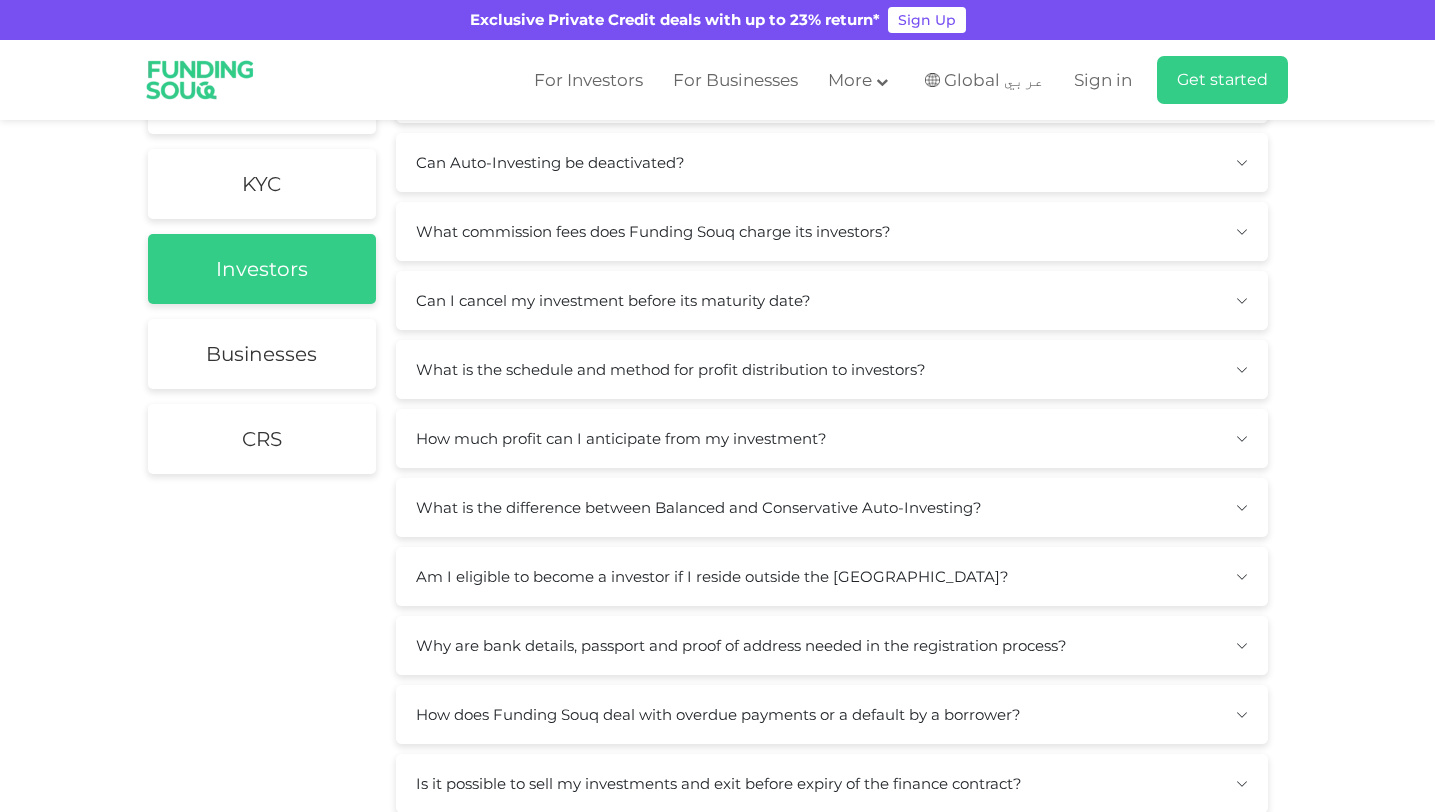 click on "How much profit can I anticipate from my investment?" at bounding box center (832, 438) 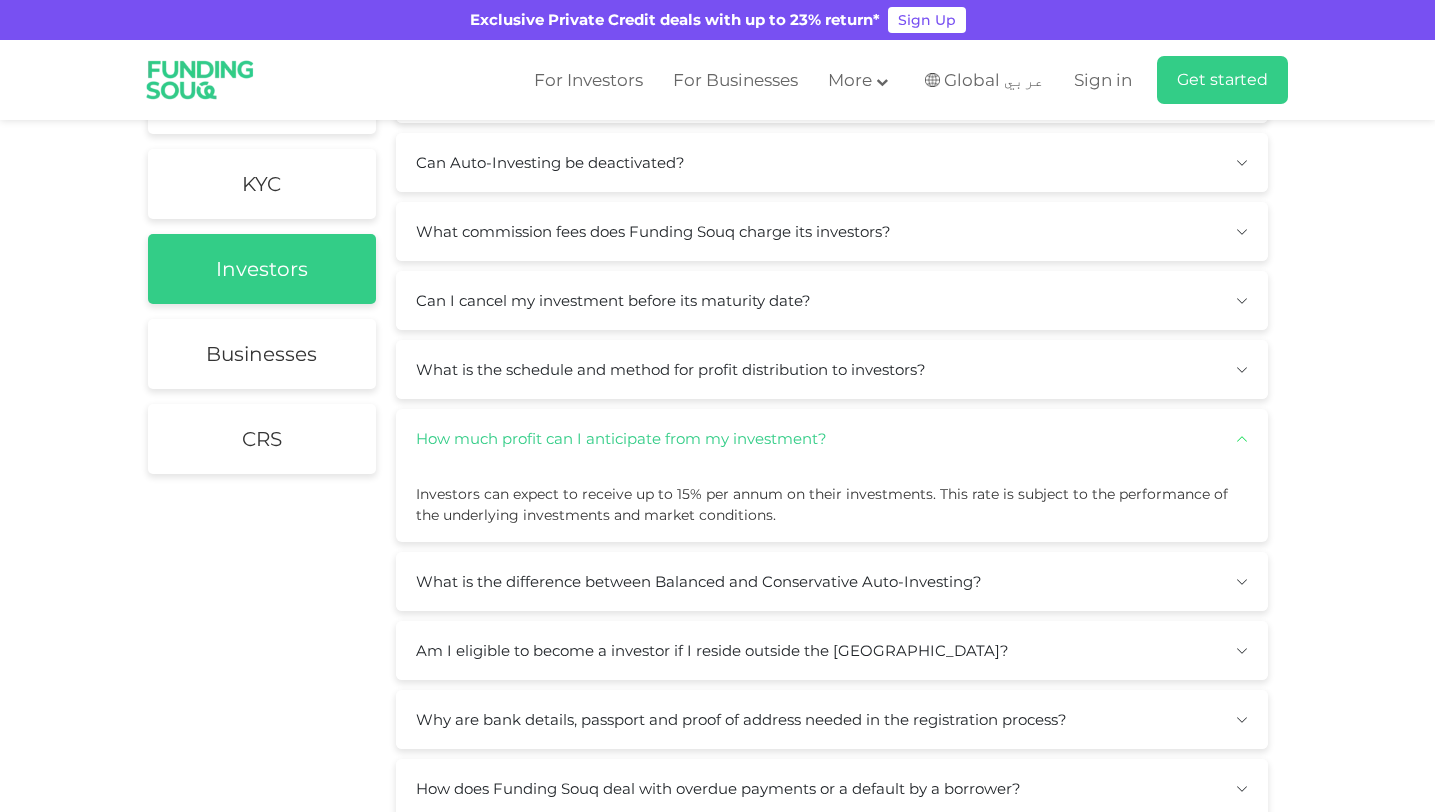 click on "How much profit can I anticipate from my investment?" at bounding box center (832, 438) 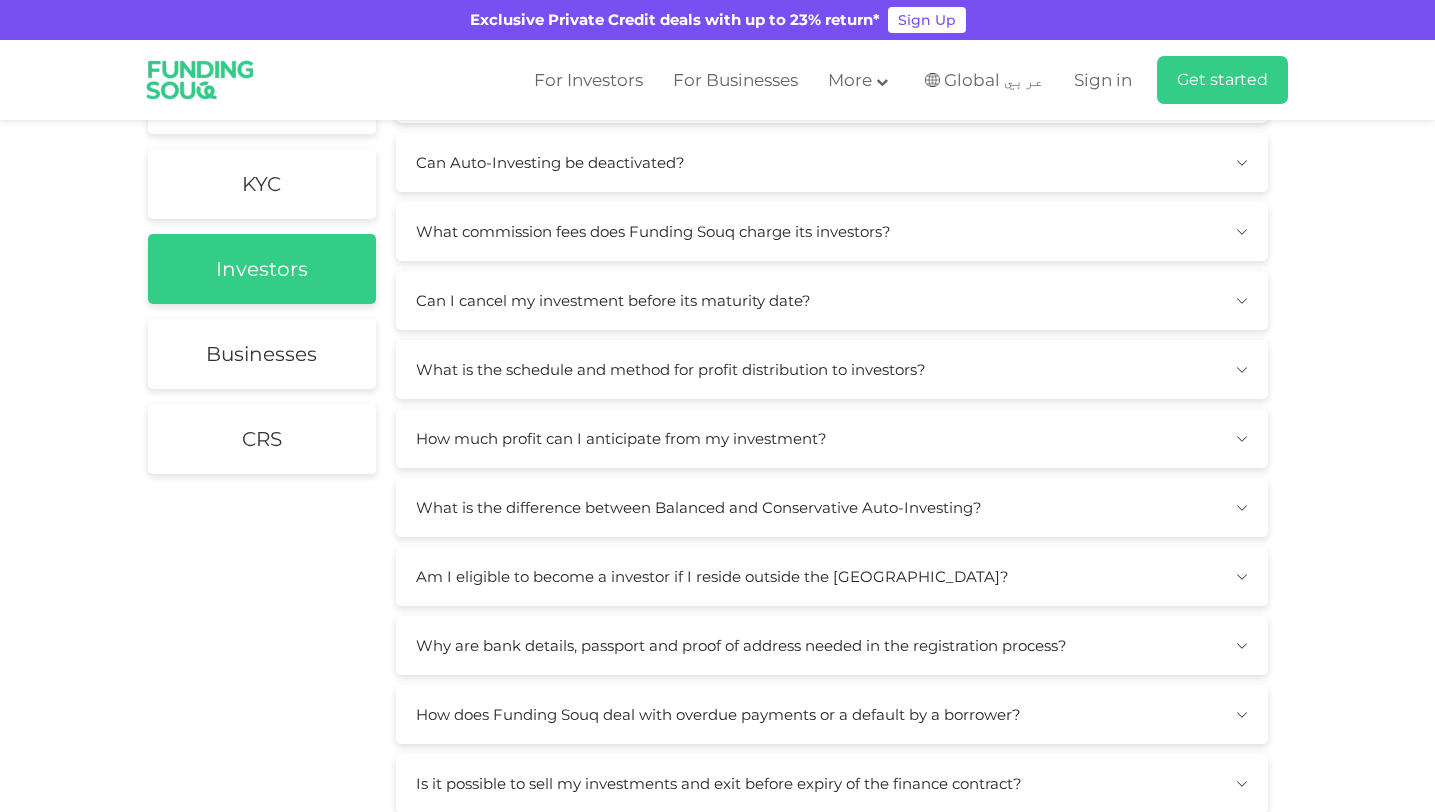 click on "What is the difference between Balanced and Conservative Auto-Investing?" at bounding box center [832, 507] 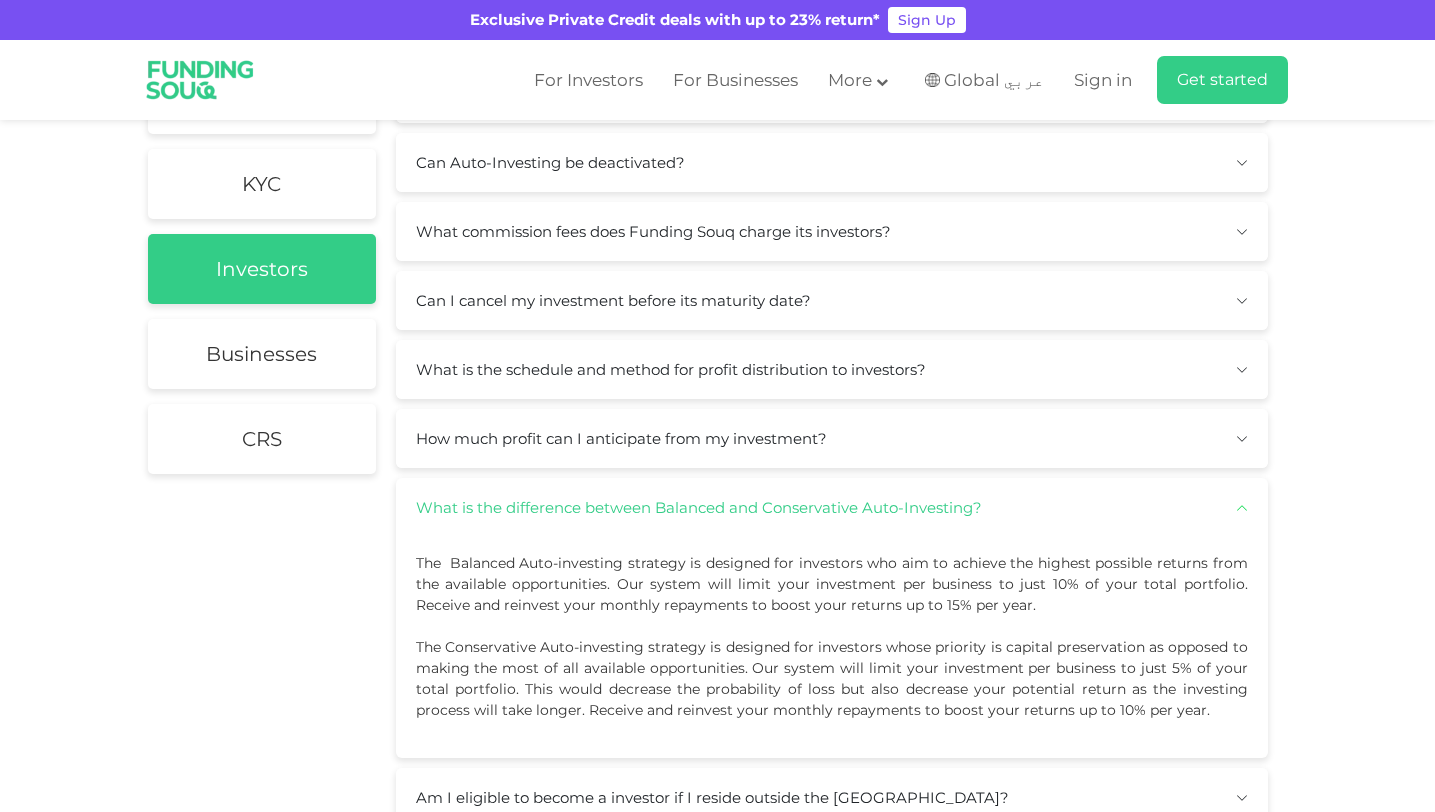 click on "What is the difference between Balanced and Conservative Auto-Investing?" at bounding box center [832, 507] 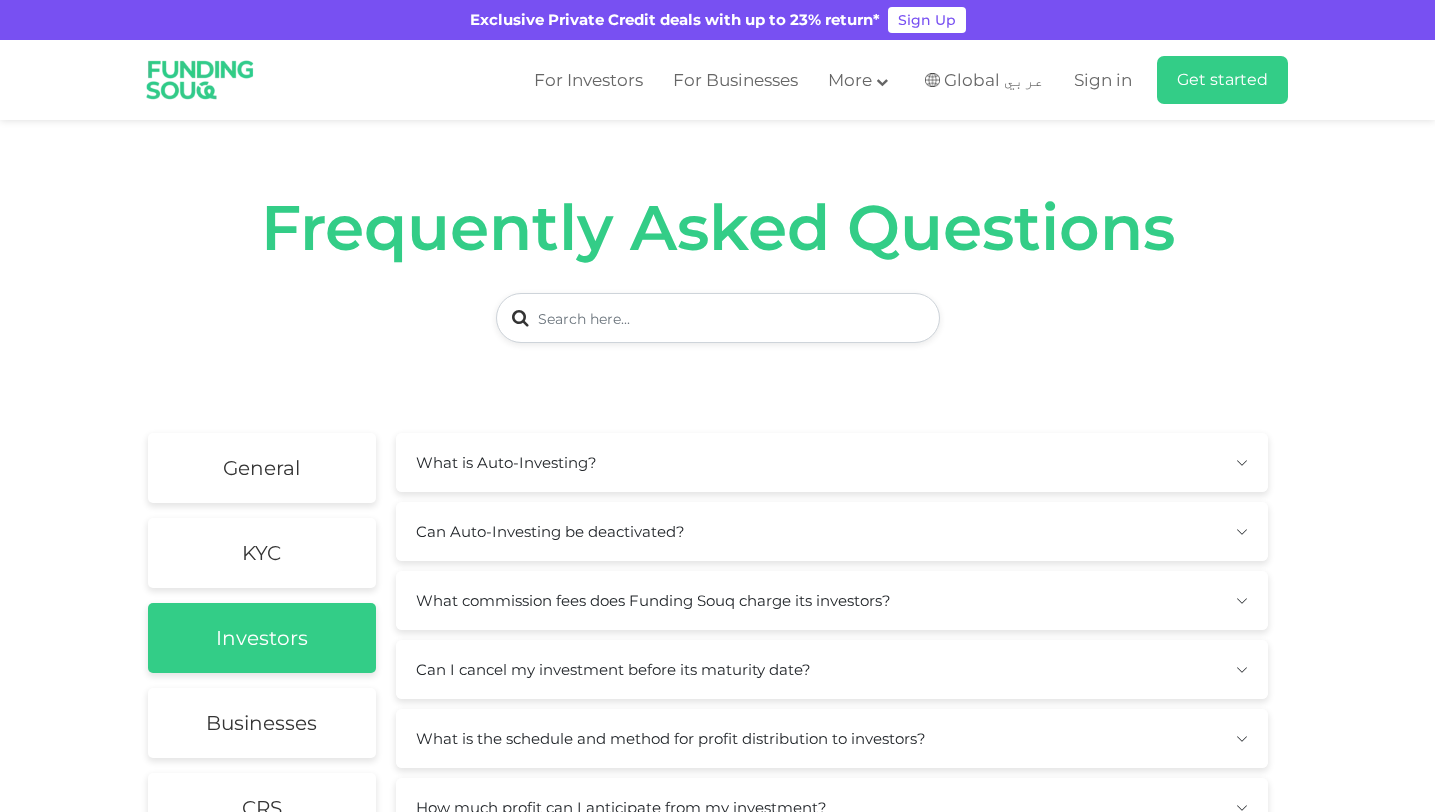 scroll, scrollTop: 0, scrollLeft: 0, axis: both 